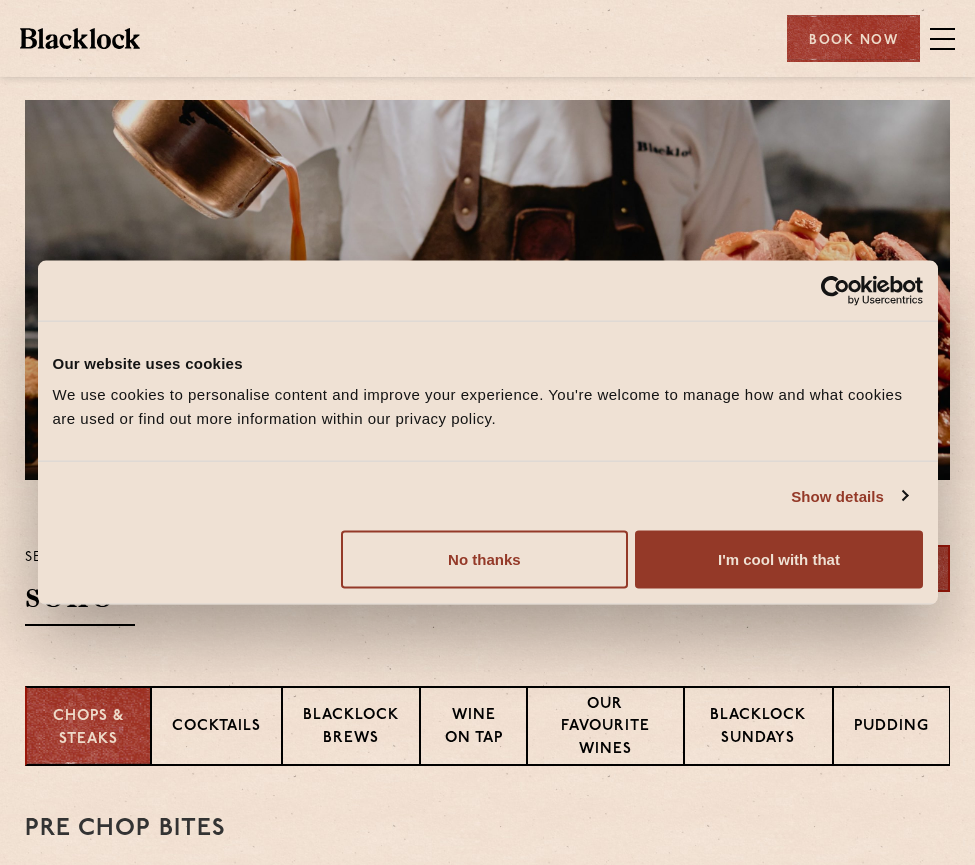 scroll, scrollTop: 0, scrollLeft: 0, axis: both 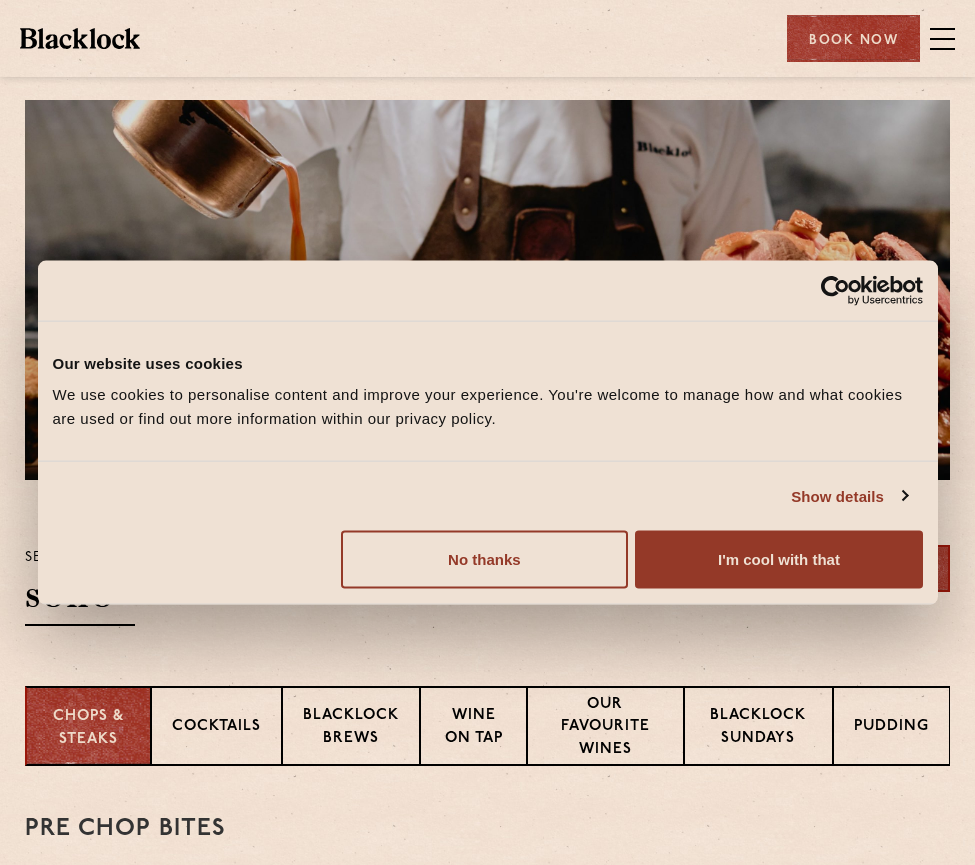 click on "I'm cool with that" at bounding box center [778, 560] 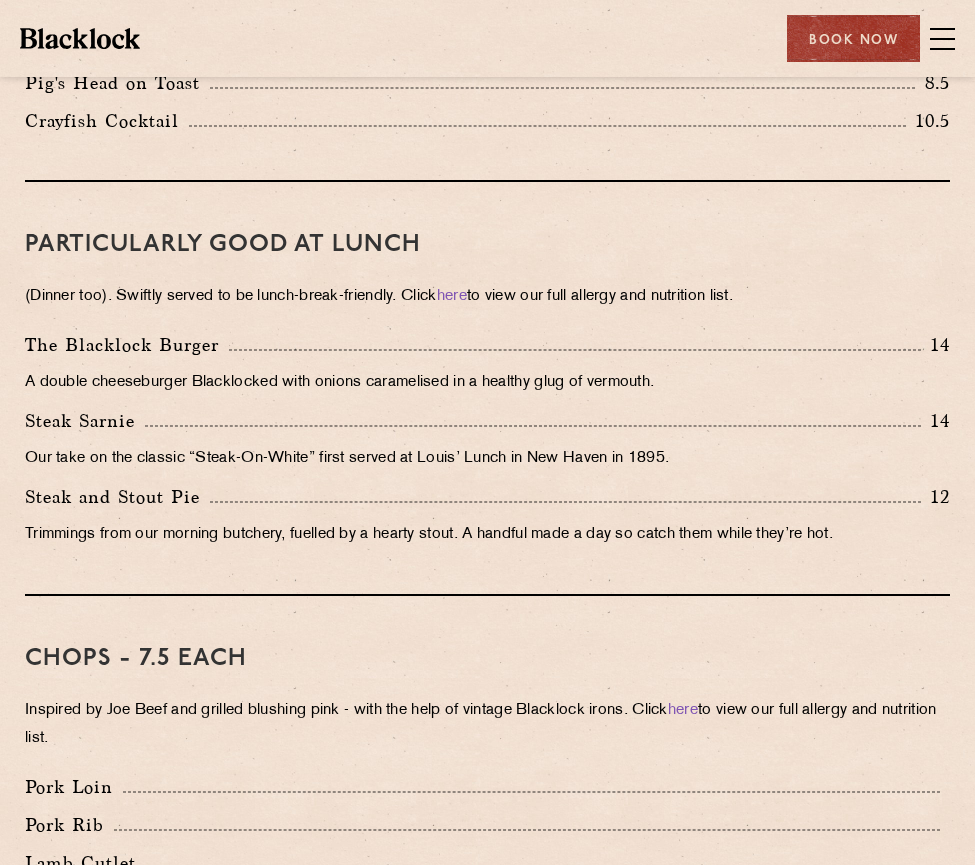 scroll, scrollTop: 1100, scrollLeft: 0, axis: vertical 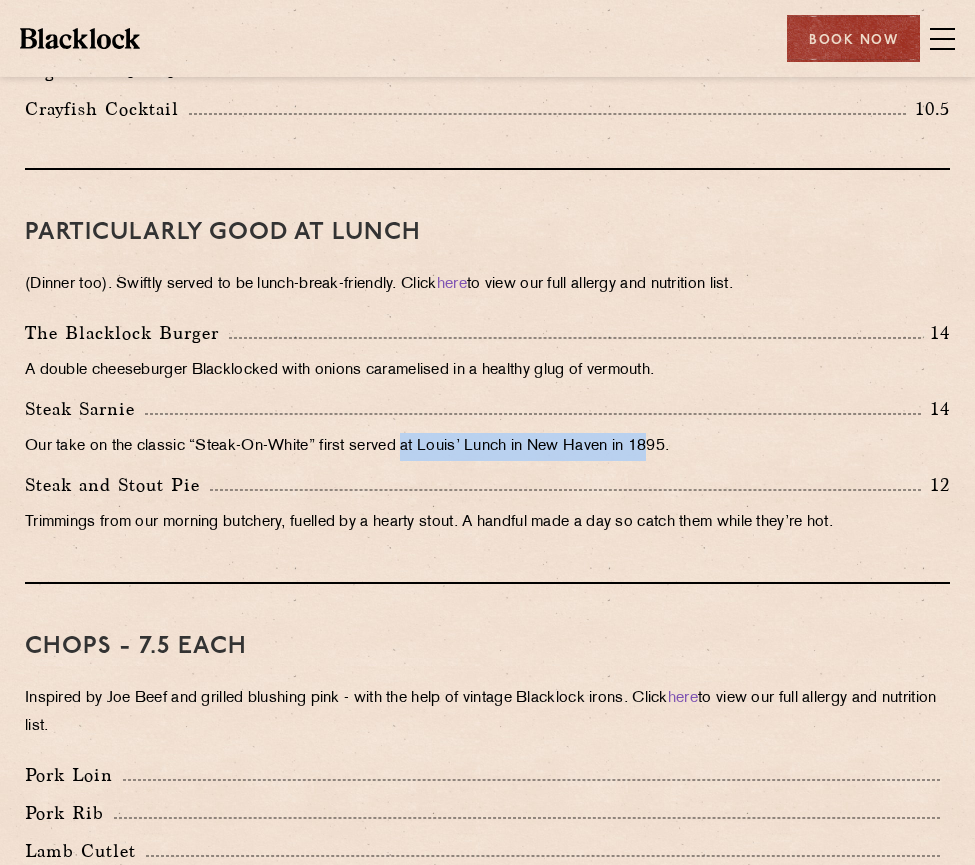 drag, startPoint x: 413, startPoint y: 440, endPoint x: 667, endPoint y: 438, distance: 254.00787 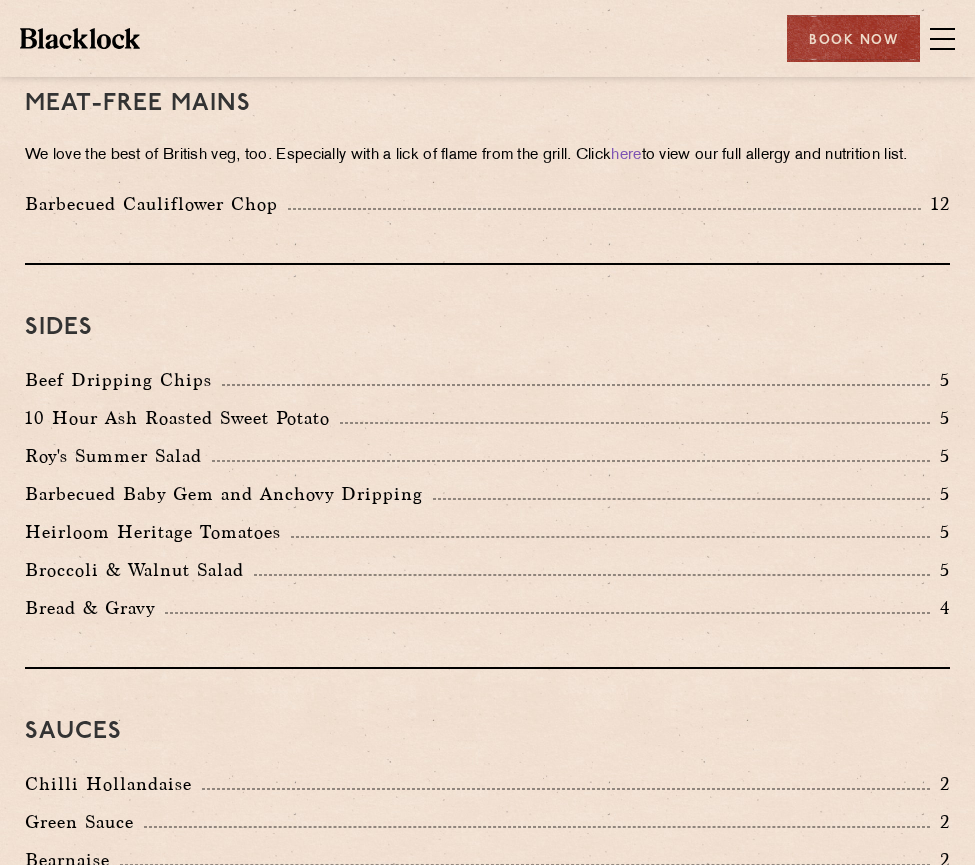 scroll, scrollTop: 3200, scrollLeft: 0, axis: vertical 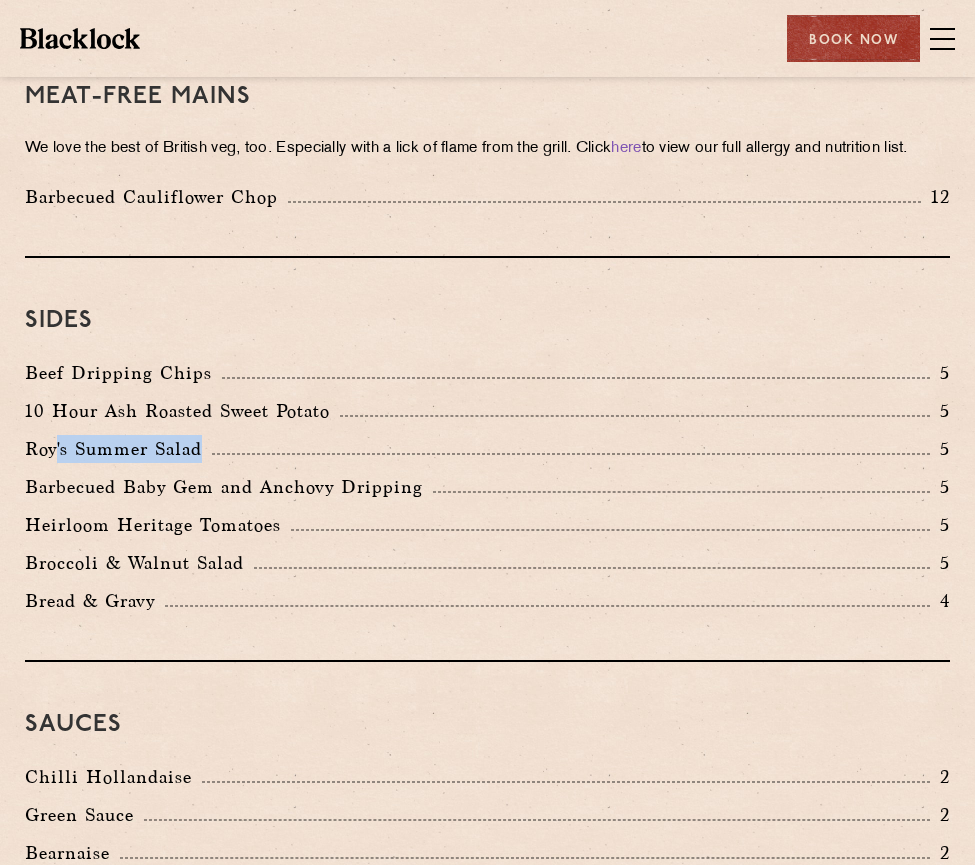 drag, startPoint x: 57, startPoint y: 469, endPoint x: 265, endPoint y: 474, distance: 208.06009 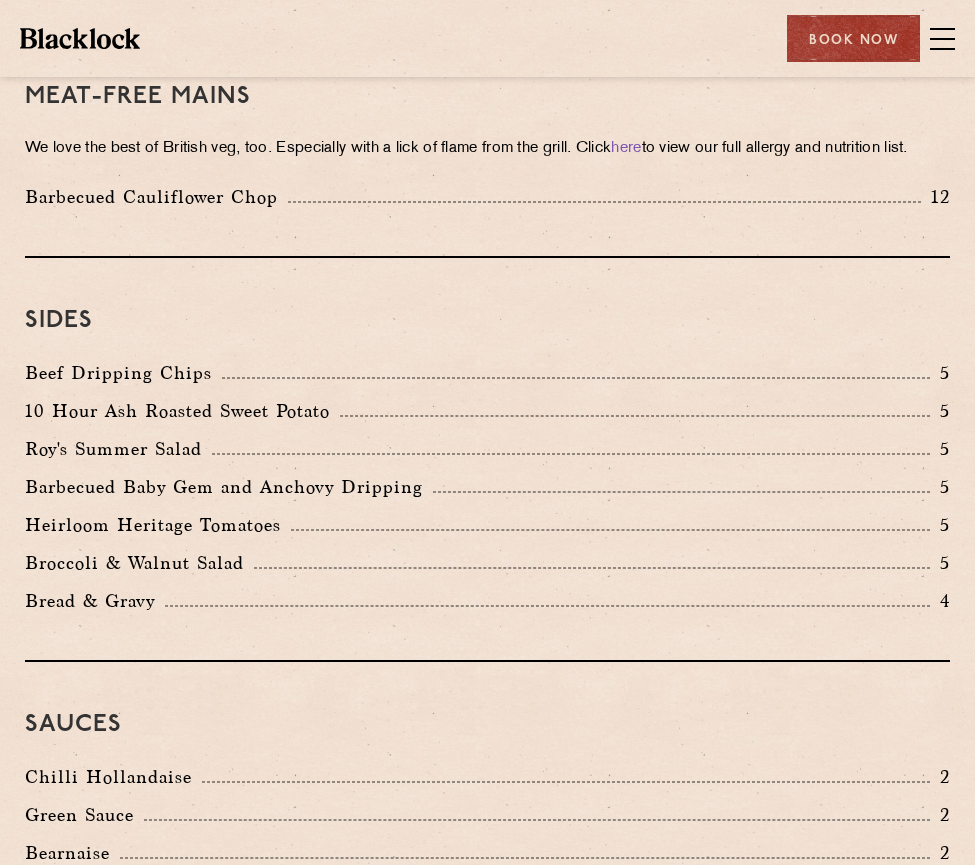 click on "Barbecued Baby Gem and Anchovy Dripping 5" at bounding box center [487, 487] 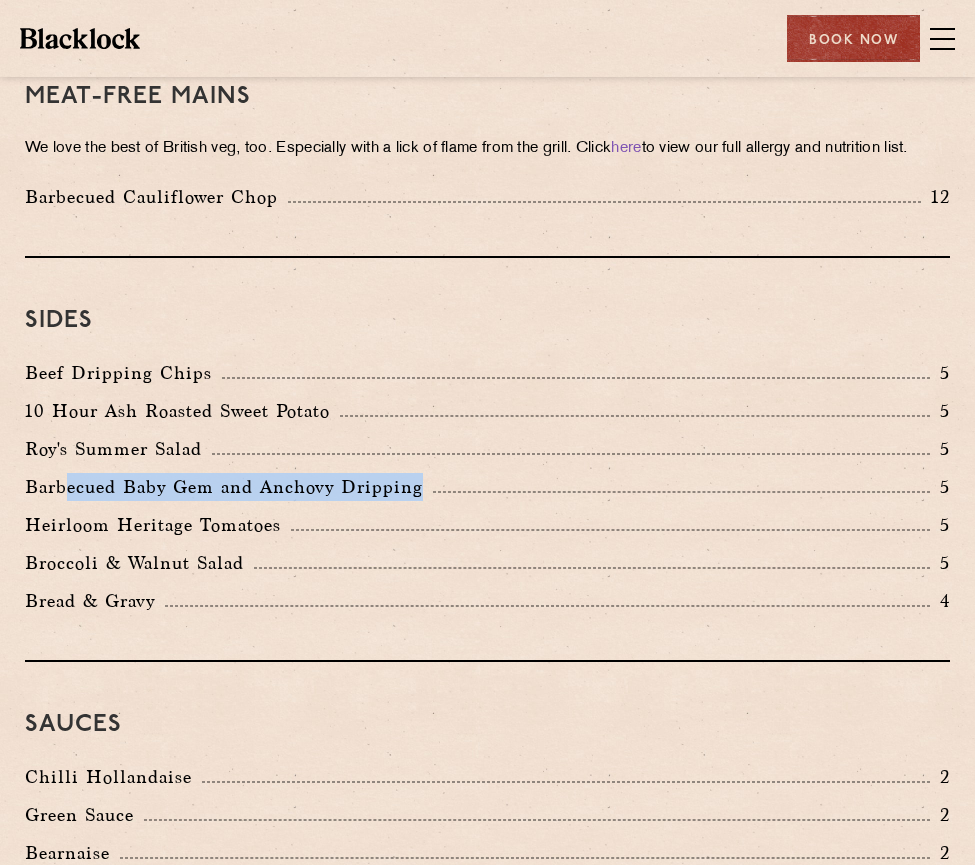 drag, startPoint x: 430, startPoint y: 528, endPoint x: 69, endPoint y: 503, distance: 361.86462 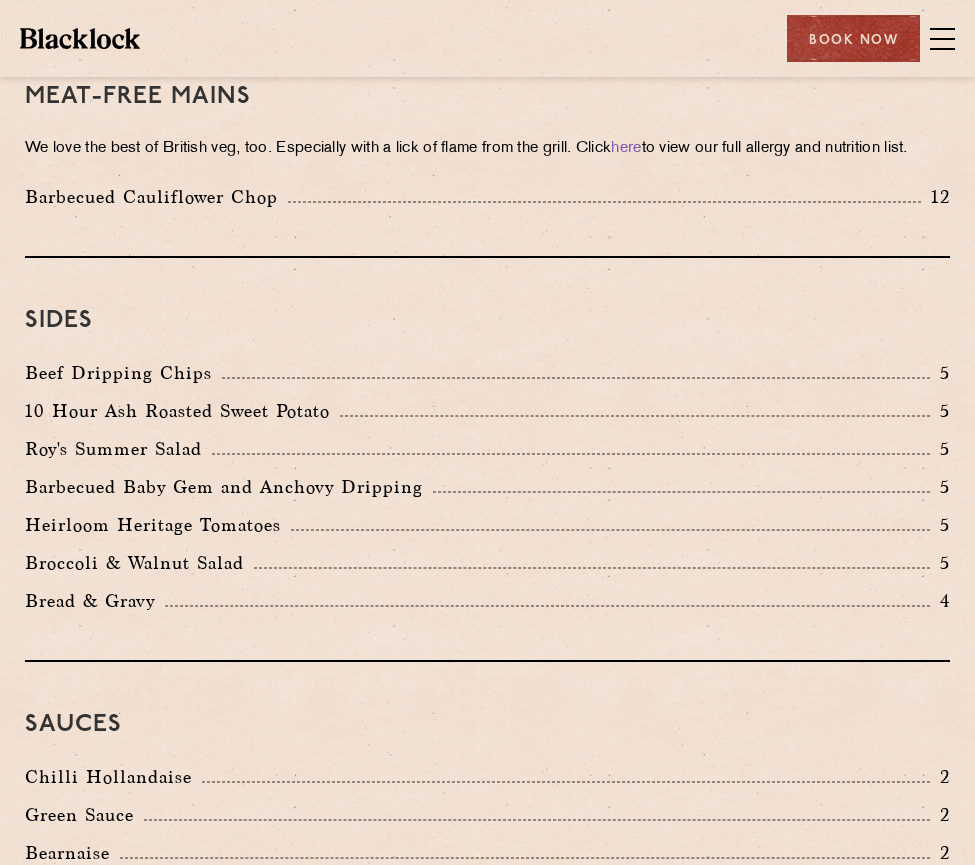 click on "Heirloom Heritage Tomatoes 5" at bounding box center [487, 530] 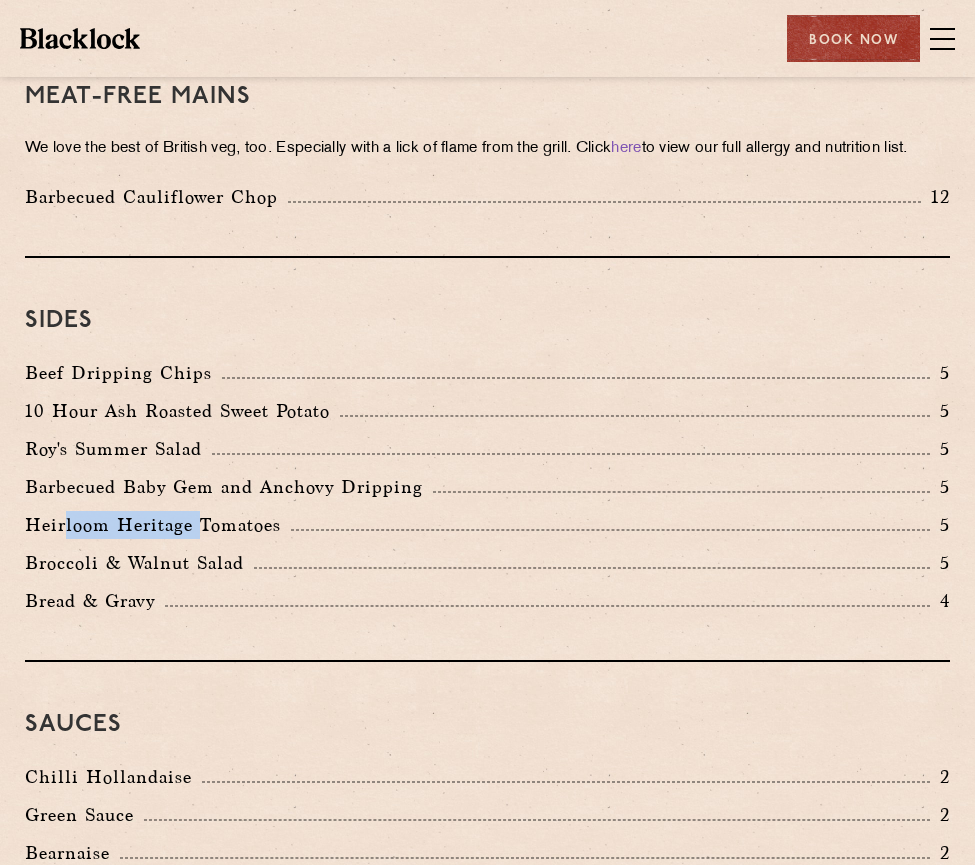 drag, startPoint x: 64, startPoint y: 568, endPoint x: 214, endPoint y: 572, distance: 150.05333 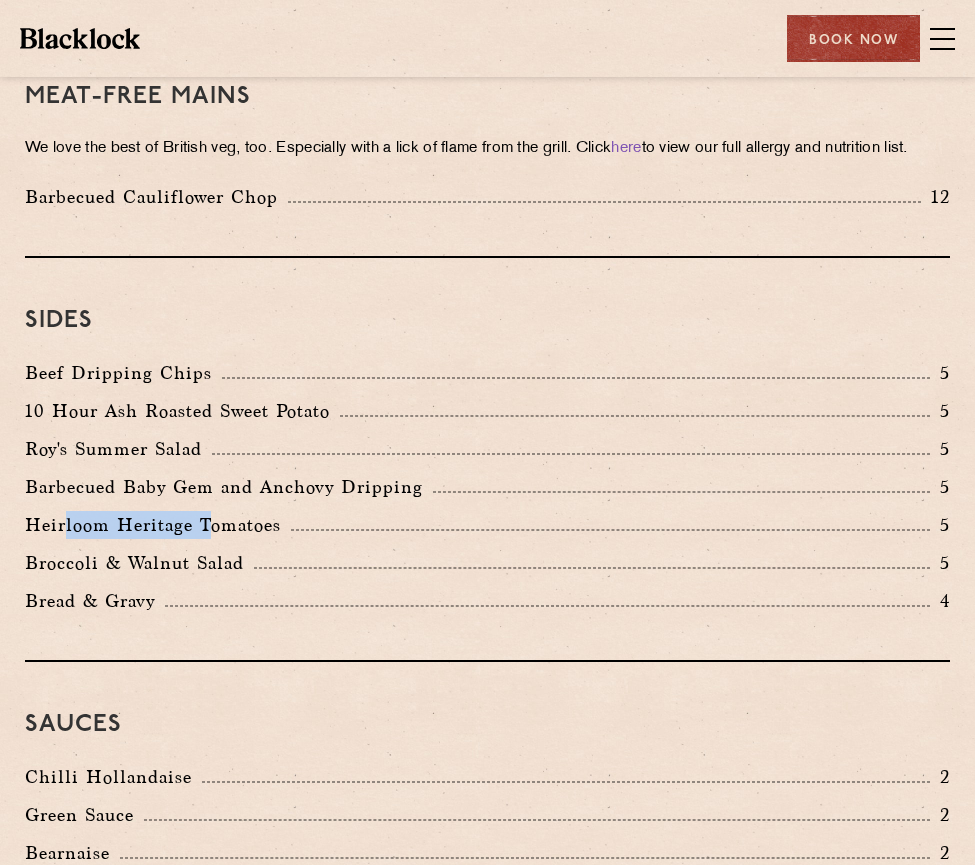 click on "Heirloom Heritage Tomatoes 5" at bounding box center (487, 530) 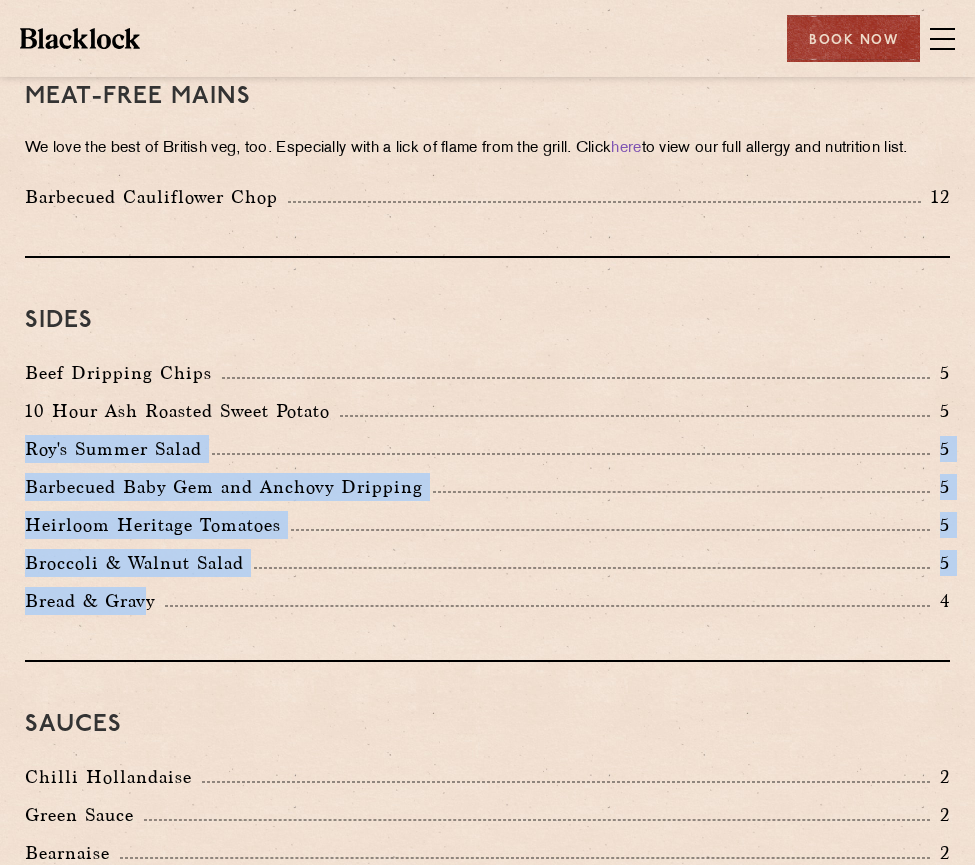 drag, startPoint x: 145, startPoint y: 629, endPoint x: 34, endPoint y: 491, distance: 177.10167 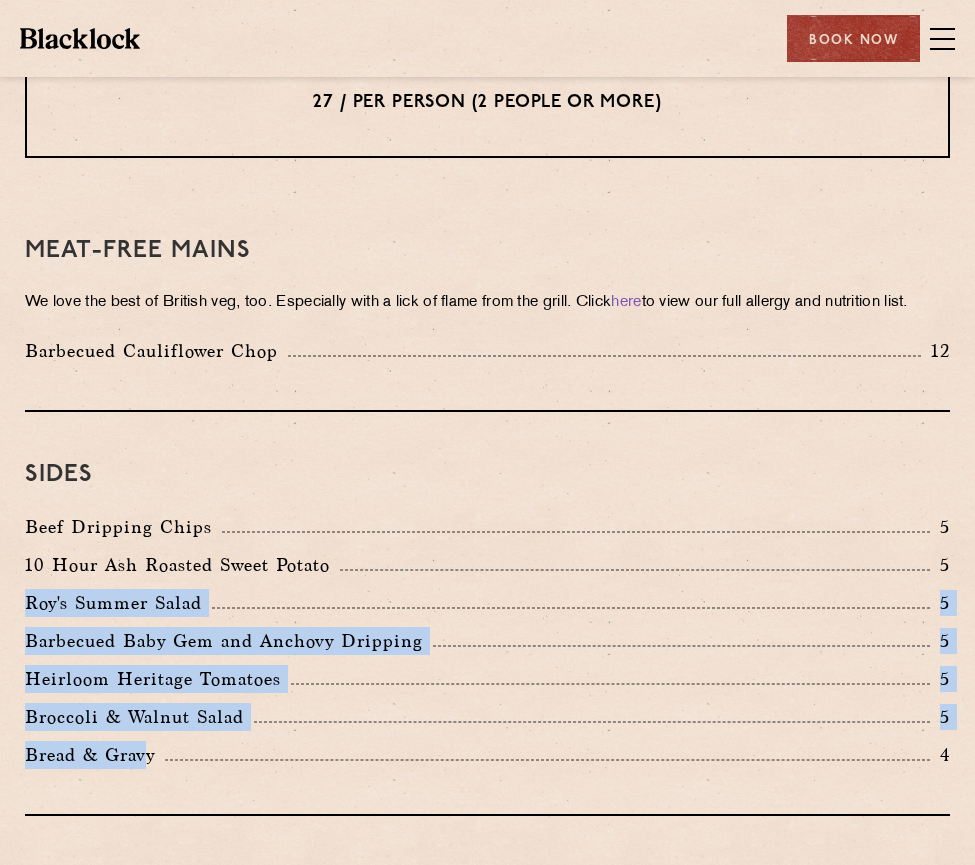 scroll, scrollTop: 3044, scrollLeft: 0, axis: vertical 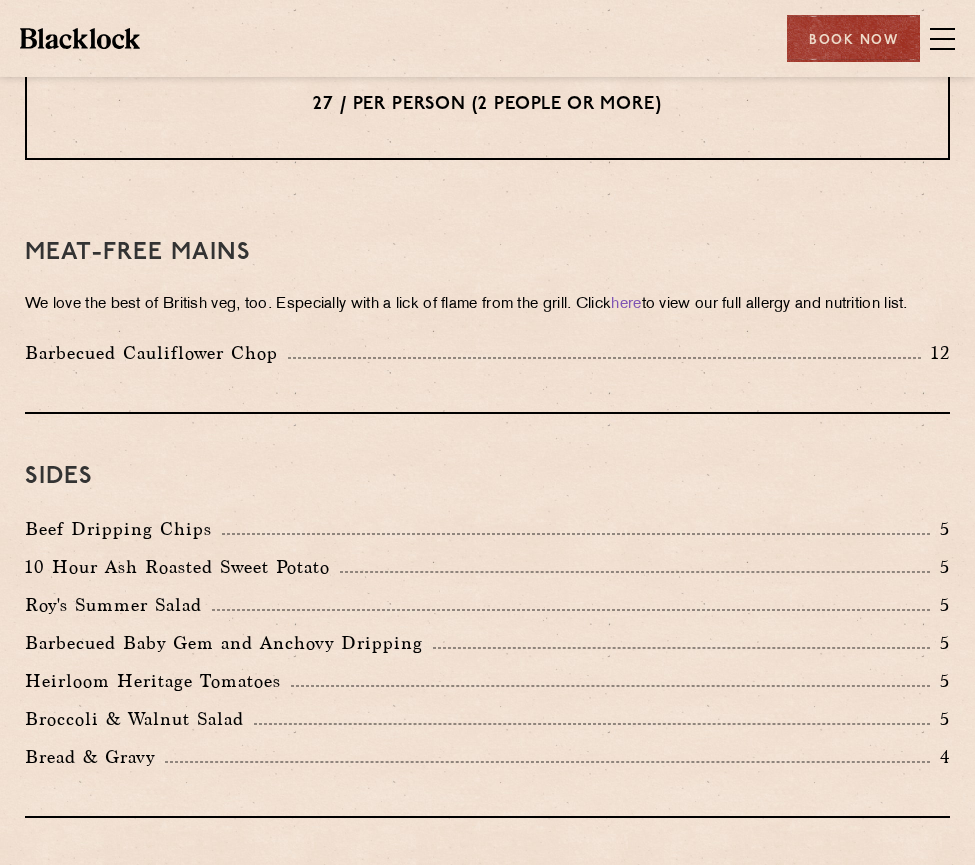 click on "Sides Beef Dripping Chips 5 10 Hour Ash Roasted Sweet Potato 5 Roy's Summer Salad 5 Barbecued Baby Gem and Anchovy Dripping 5 Heirloom Heritage Tomatoes 5 Broccoli & Walnut Salad 5 Bread & Gravy 4" at bounding box center [487, 616] 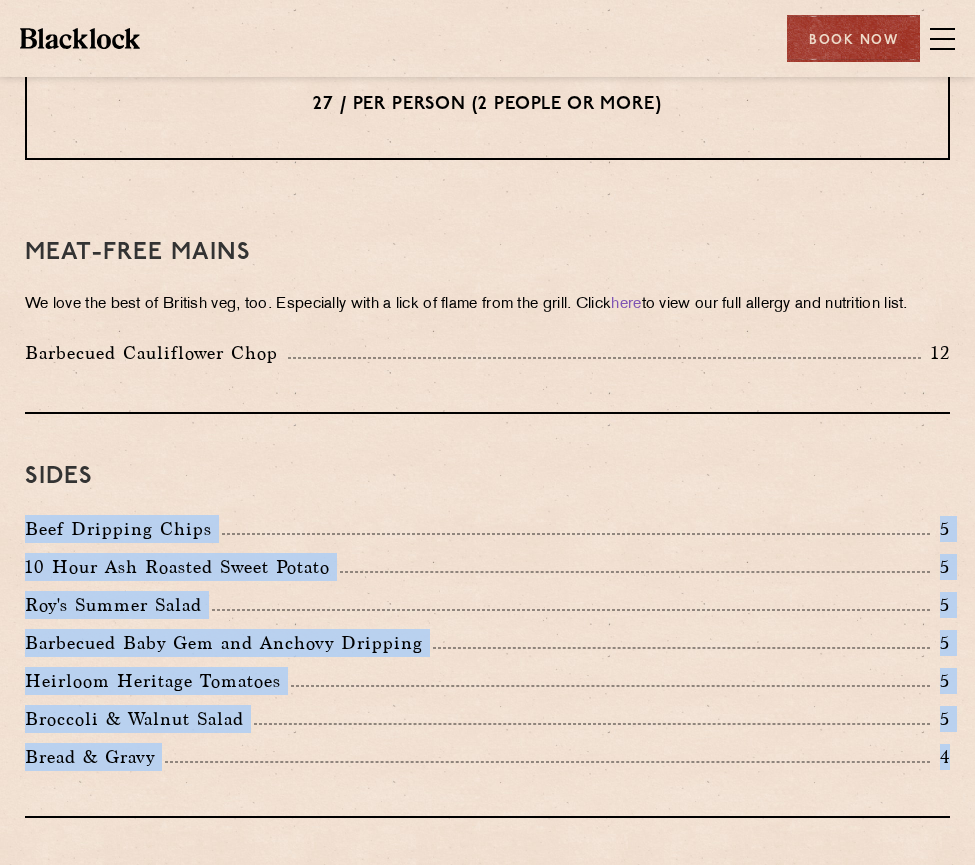 drag, startPoint x: 8, startPoint y: 554, endPoint x: 1031, endPoint y: 795, distance: 1051.0043 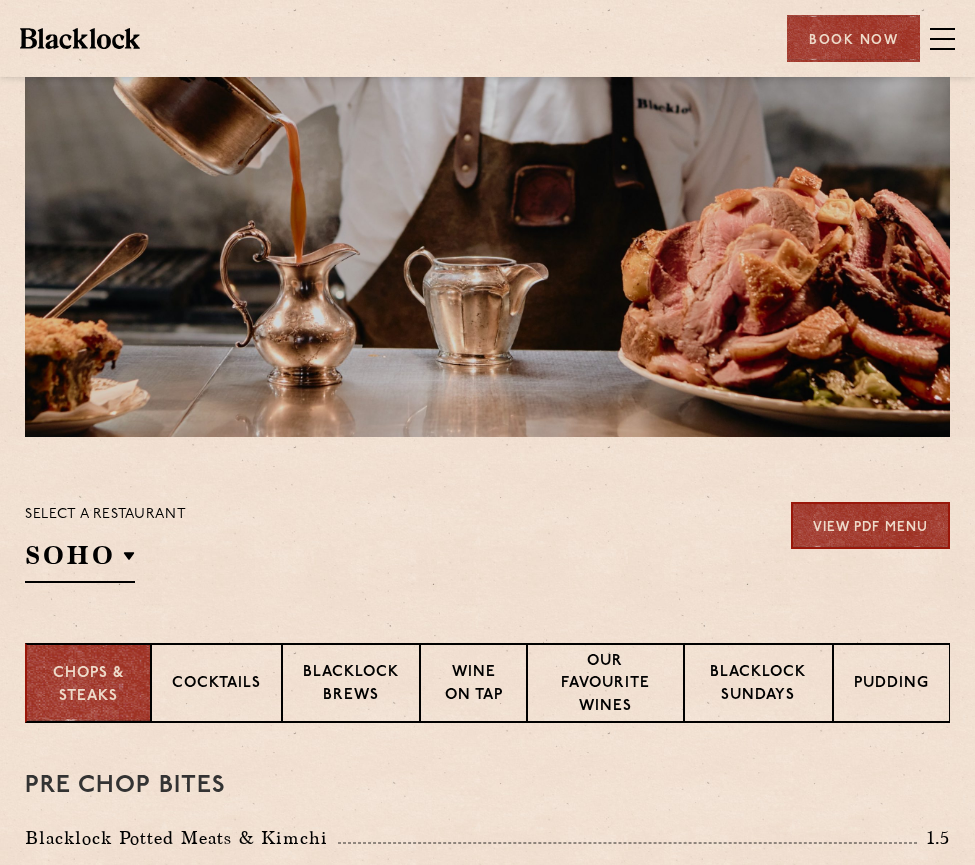 scroll, scrollTop: 0, scrollLeft: 0, axis: both 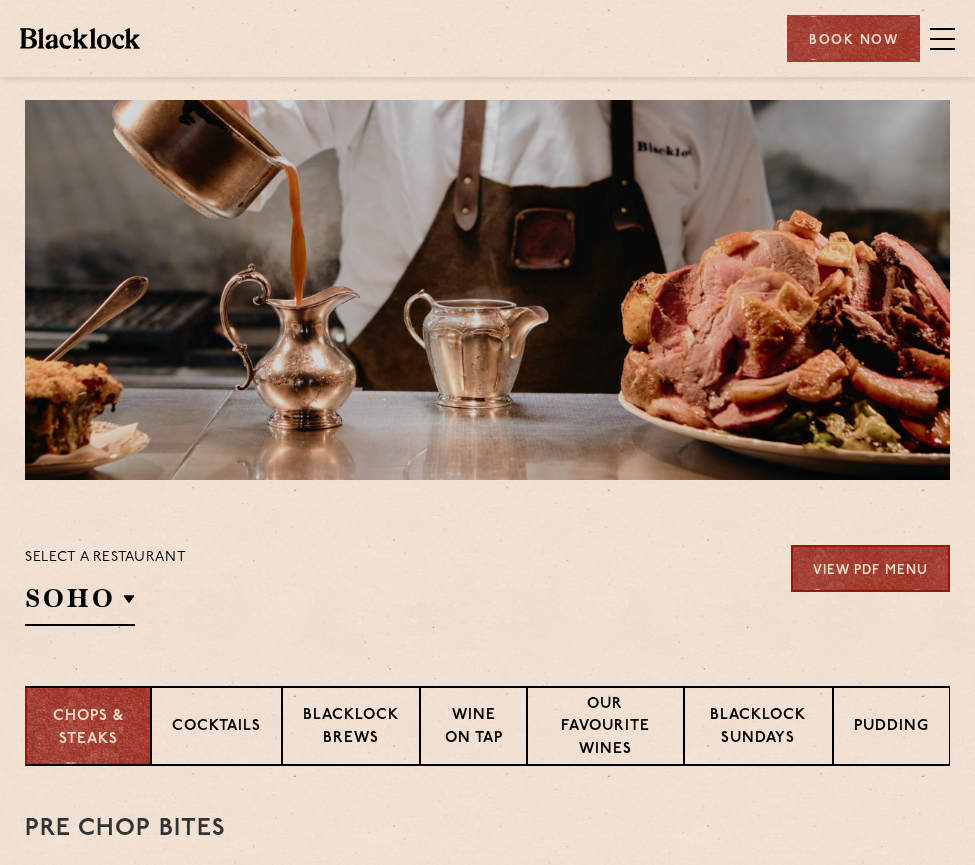 click on "Blacklock Sundays" at bounding box center (758, 728) 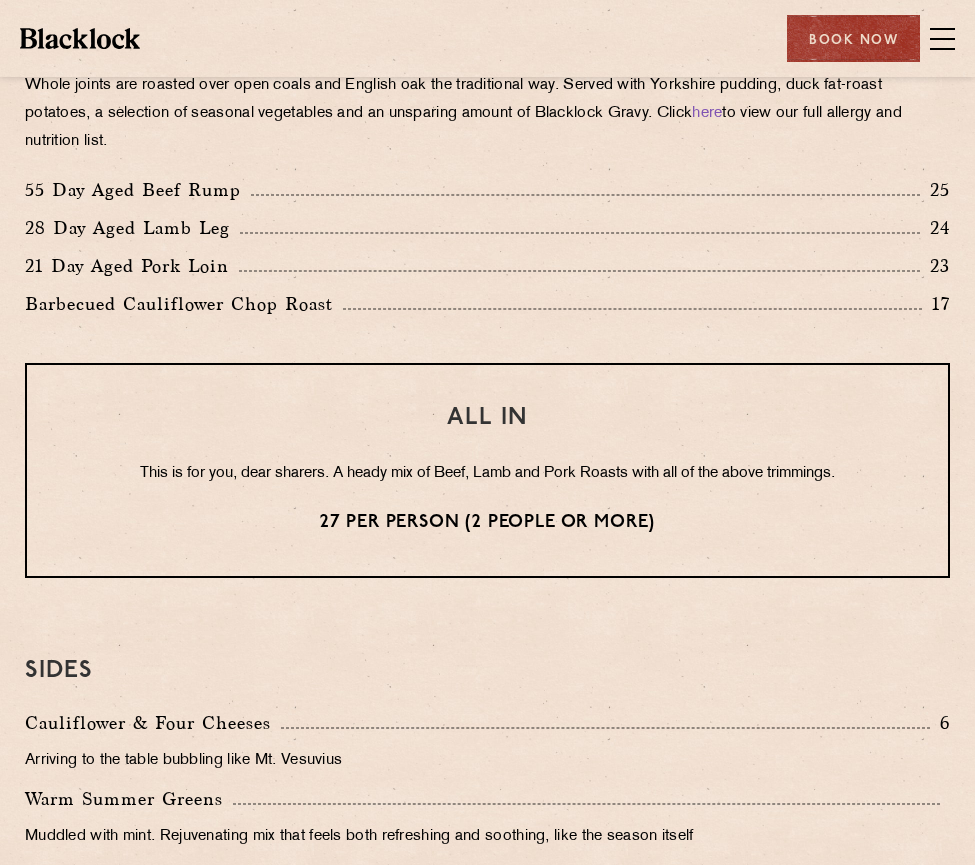 scroll, scrollTop: 1500, scrollLeft: 0, axis: vertical 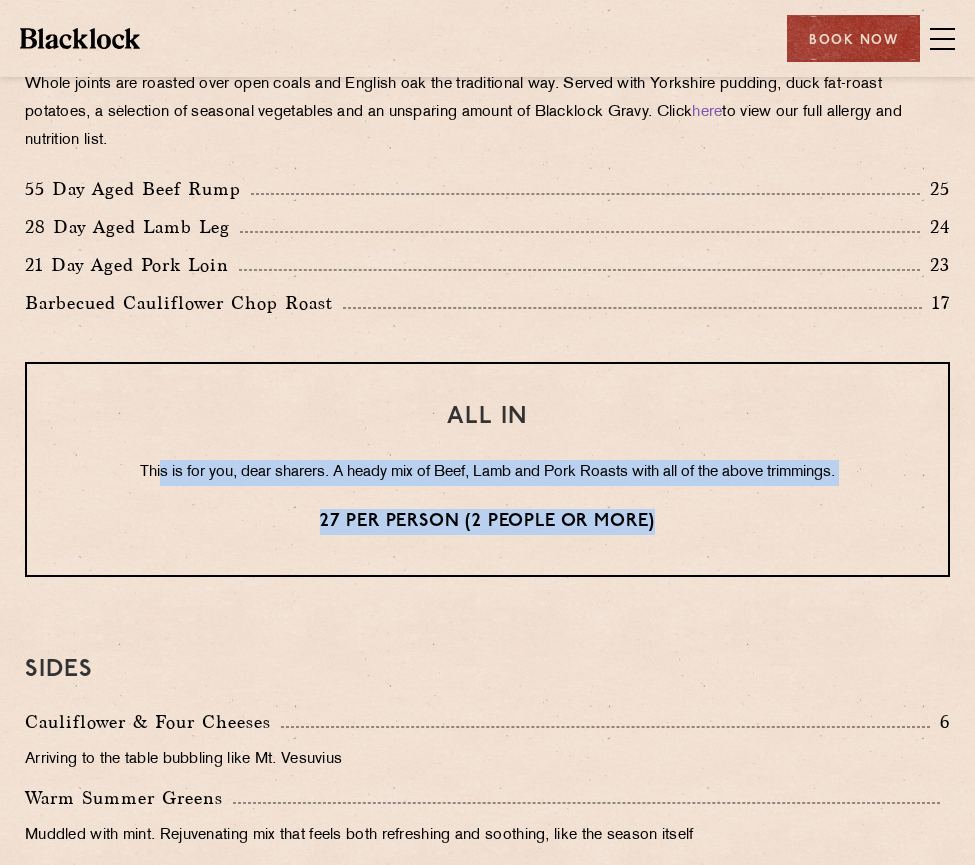 drag, startPoint x: 153, startPoint y: 467, endPoint x: 745, endPoint y: 503, distance: 593.09357 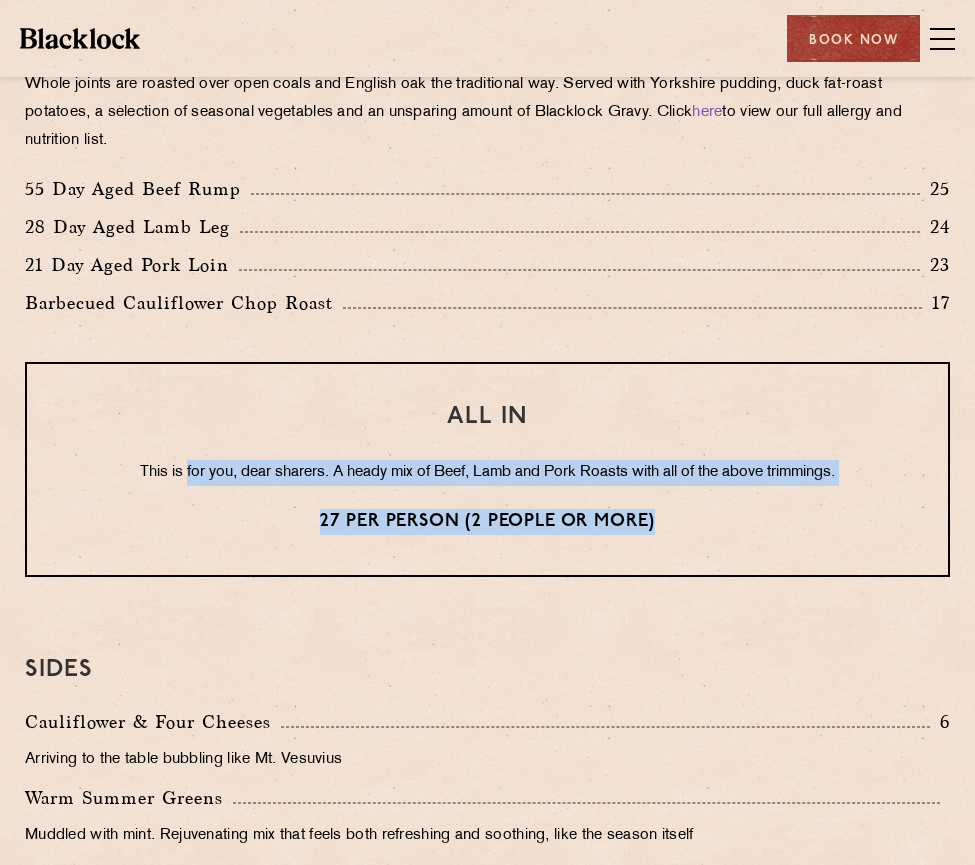 drag, startPoint x: 680, startPoint y: 535, endPoint x: 177, endPoint y: 470, distance: 507.1824 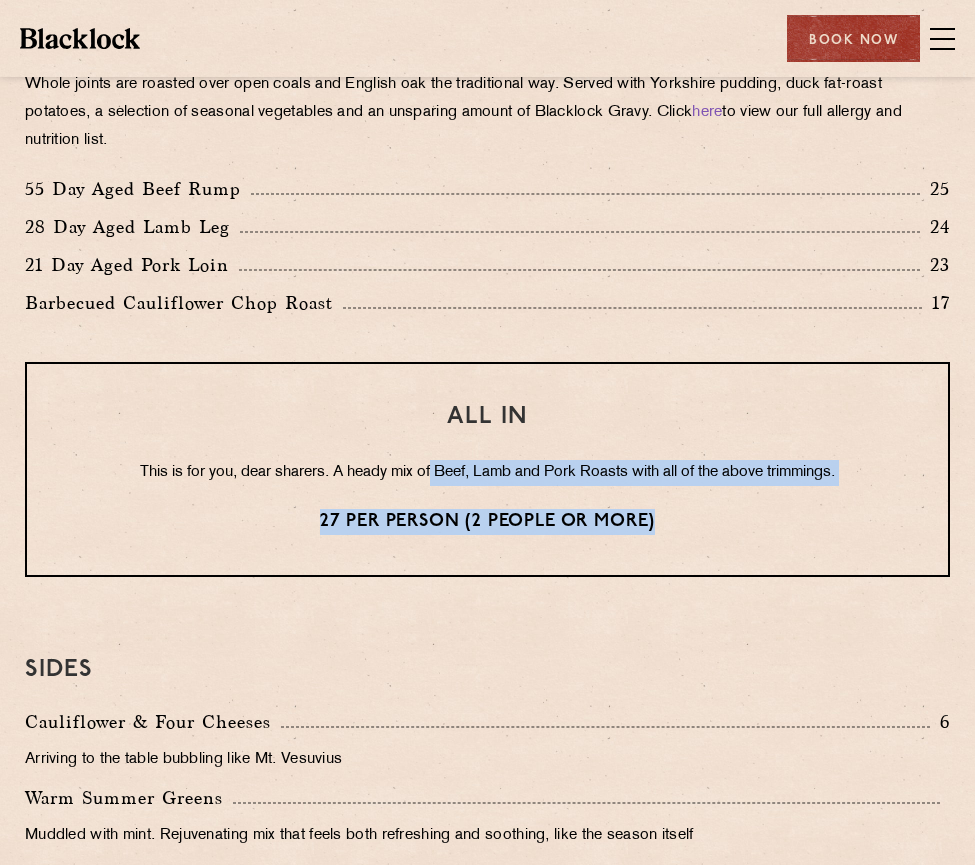 drag, startPoint x: 433, startPoint y: 470, endPoint x: 788, endPoint y: 492, distance: 355.68103 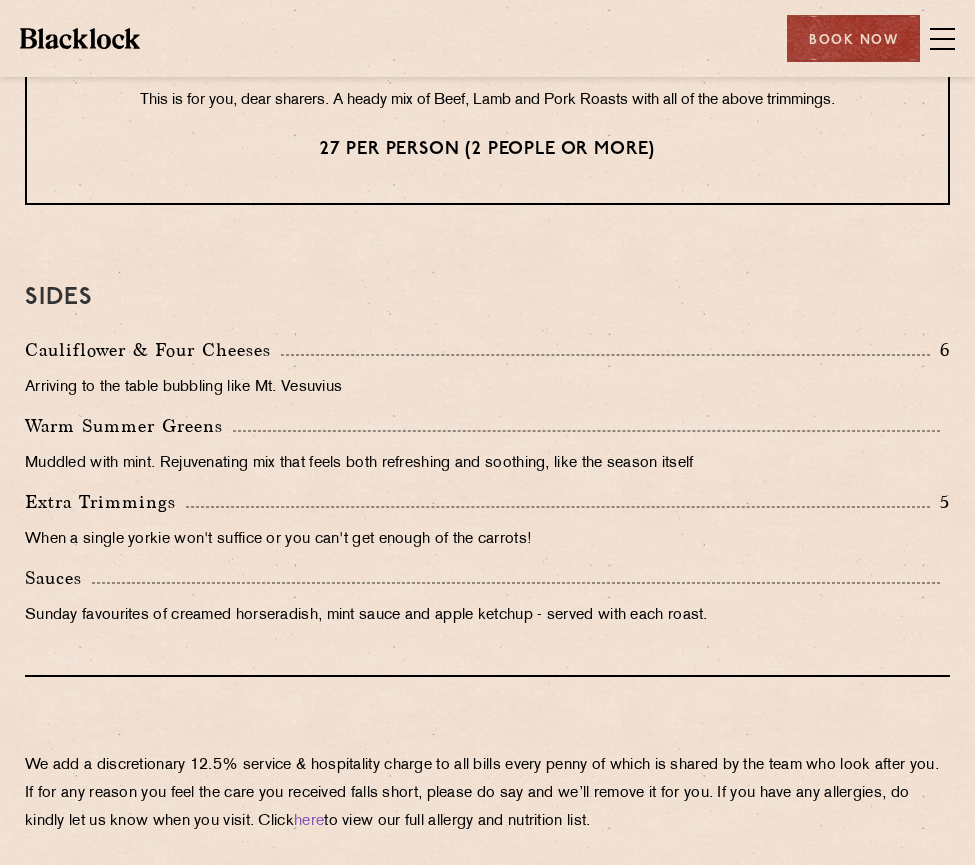 scroll, scrollTop: 1900, scrollLeft: 0, axis: vertical 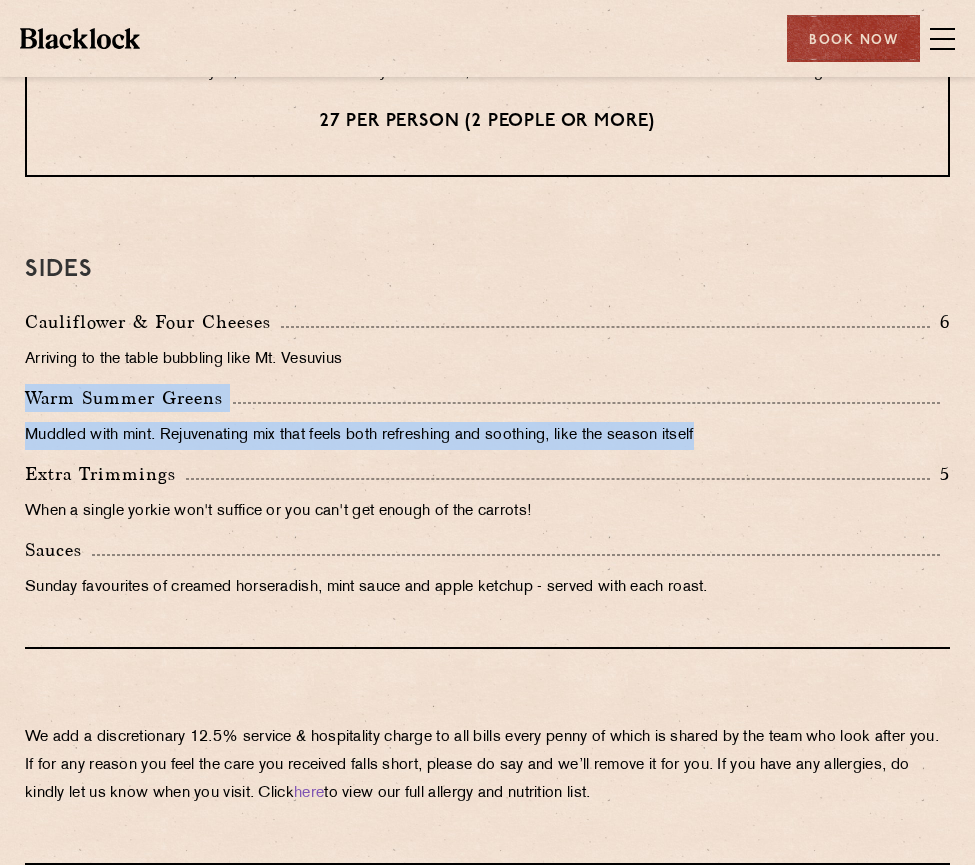 drag, startPoint x: 9, startPoint y: 400, endPoint x: 732, endPoint y: 434, distance: 723.799 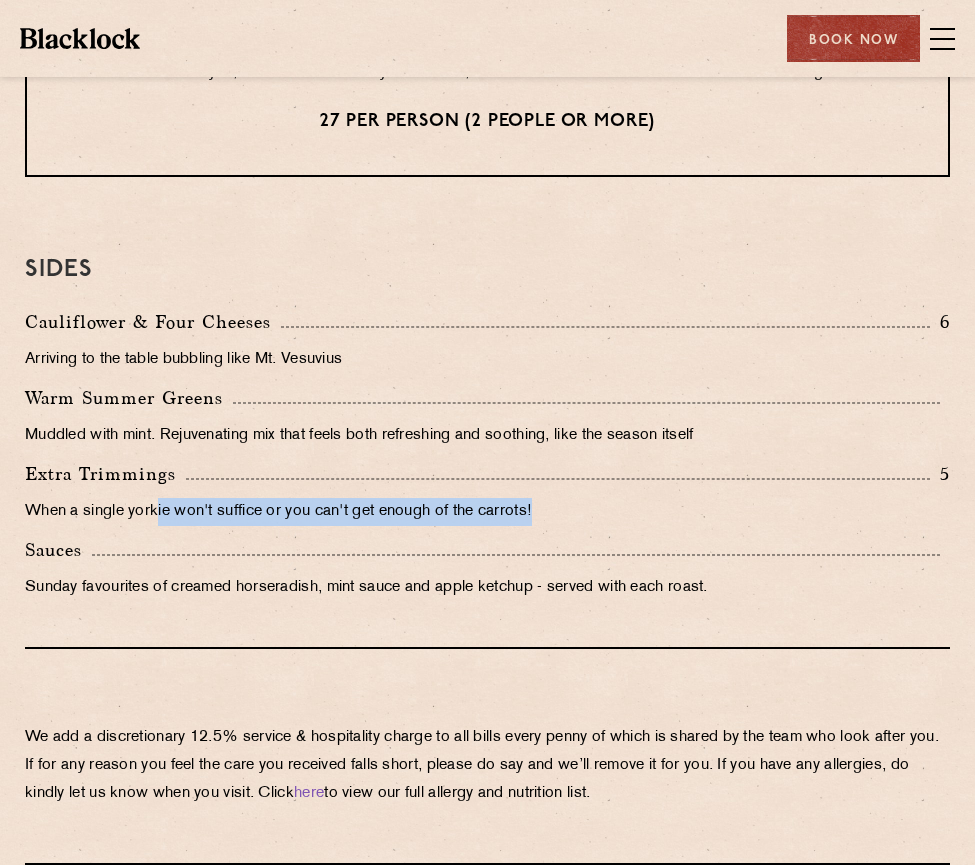 drag, startPoint x: 161, startPoint y: 505, endPoint x: 565, endPoint y: 511, distance: 404.04456 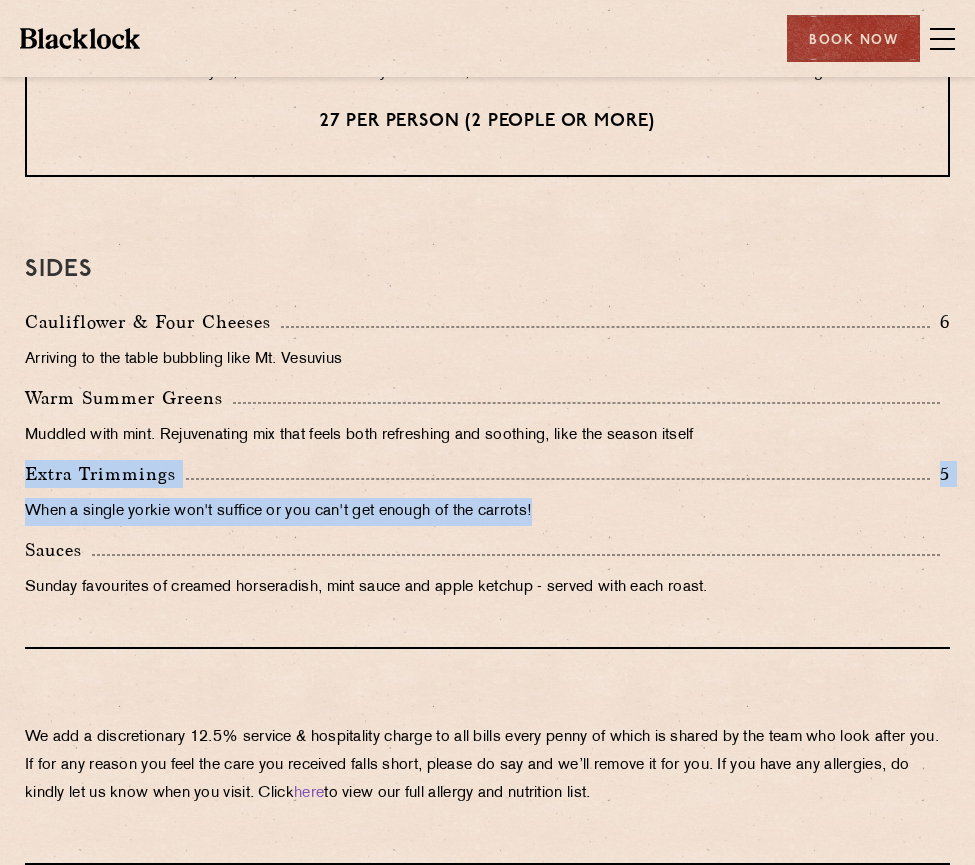drag, startPoint x: 576, startPoint y: 509, endPoint x: 26, endPoint y: 471, distance: 551.31116 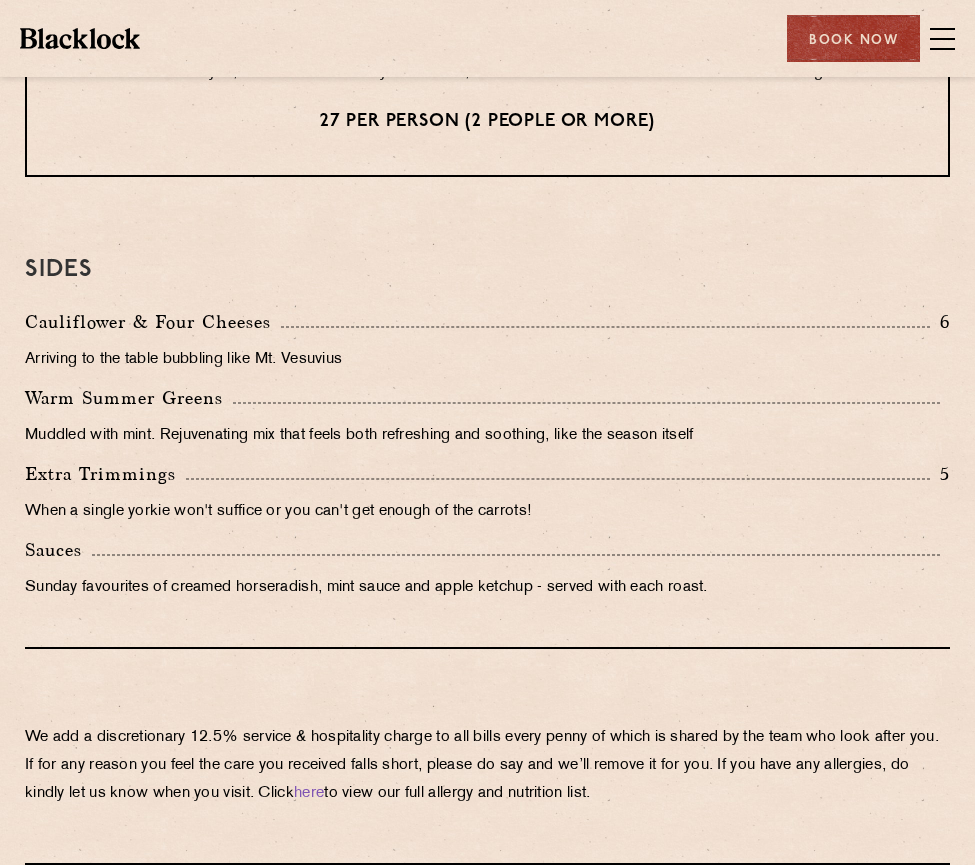 click on "Eye openers If you had a big Saturday or need a little booster to kickstart your Sunday. Click  here  to view our full allergy and nutrition list. Breakfast Martini 9 An eye opener for those of distinction since the 1920’s. Gin, lemon and sweetened with orange marmalade. Beefy Mary 9.5 Our beefed up take on the morning-after classic. Vodka, lemon, tomato juice, spices, beef jus & smoke. Starters Mushrooms on Toast 8.5 Creamy on sourdough Pig’s Head on Toast 8.5 Pickled chillies and Blacklock Gravy Crayfish Cocktail 10.5 with Soldiers for mopping Roasts (Almost as good as Mum's) Whole joints are roasted over open coals and English oak the traditional way. Served with Yorkshire pudding, duck fat-roast potatoes, a selection of seasonal vegetables and an unsparing amount of Blacklock Gravy. Click  here  to view our full allergy and nutrition list. 55 Day Aged Beef Rump 25 28 Day Aged Lamb Leg 24 21 Day Aged Pork Loin 23 Barbecued Cauliflower Chop Roast 17 ALL IN 27 per person (2 people or more) SIDES 6 5 here" at bounding box center (487, -135) 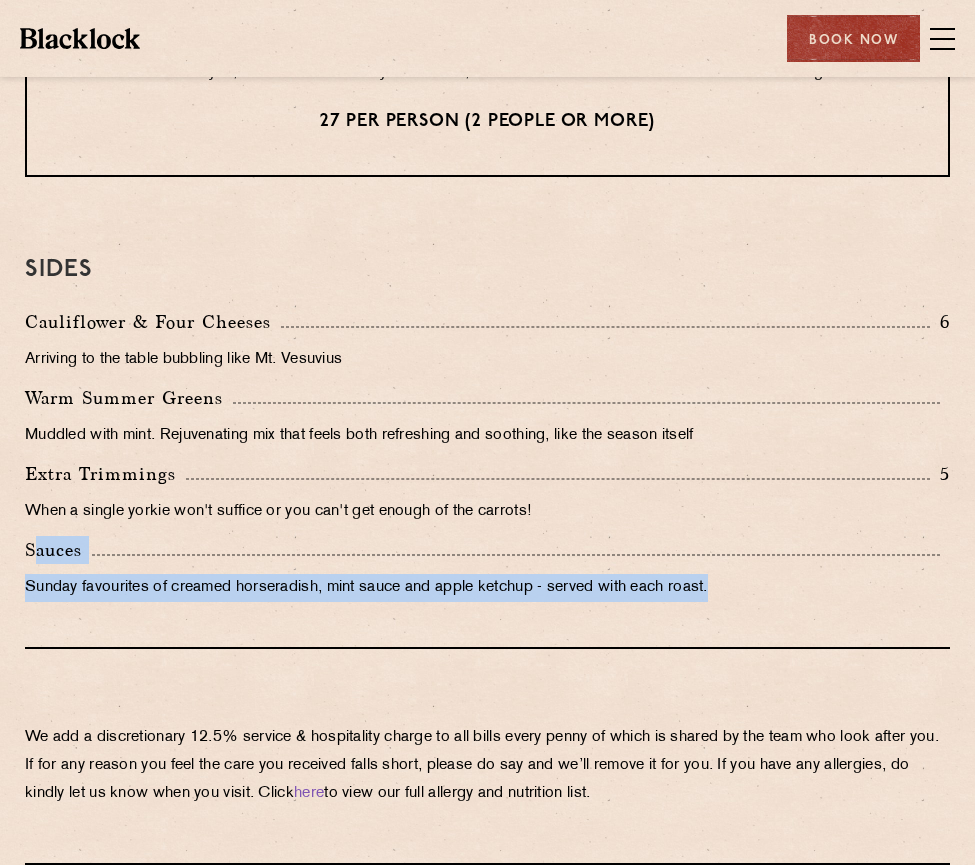 drag, startPoint x: 41, startPoint y: 540, endPoint x: 745, endPoint y: 603, distance: 706.8133 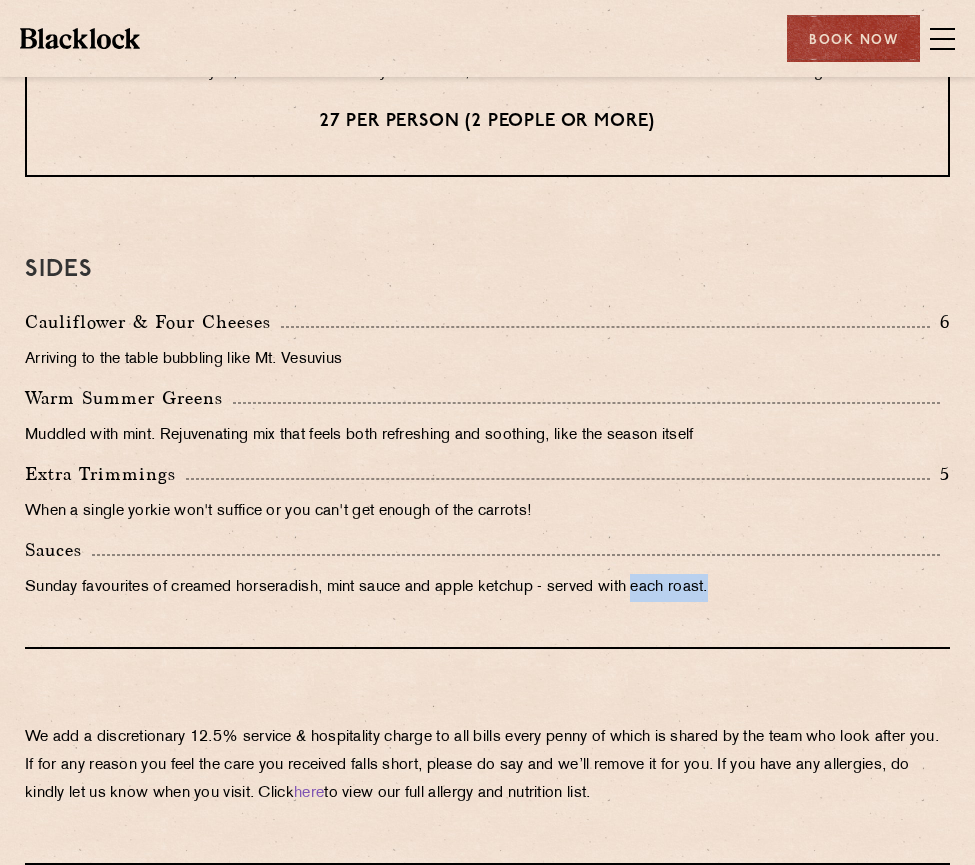 drag, startPoint x: 767, startPoint y: 598, endPoint x: 650, endPoint y: 588, distance: 117.426575 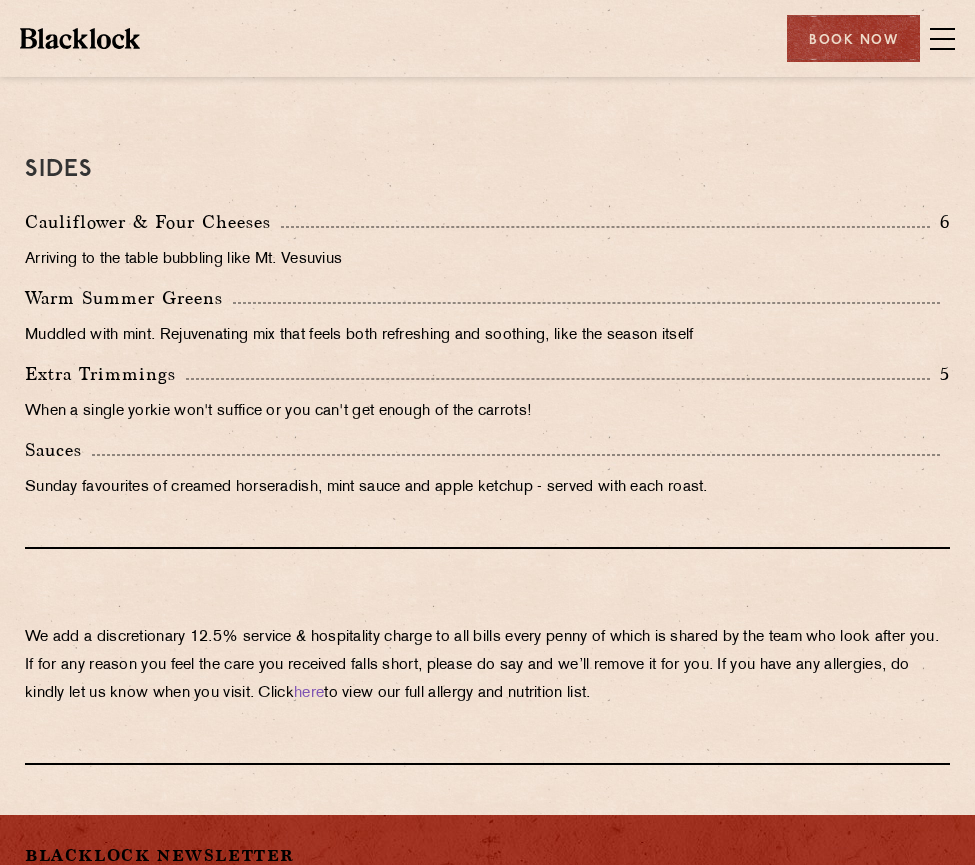 click on "We add a discretionary 12.5% service & hospitality charge to all bills every penny of which is shared by the team who look after you. If for any reason you feel the care you received falls short, please do say and we’ll remove it for you. If you have any allergies, do kindly let us know when you visit. Click  here  to view our full allergy and nutrition list." at bounding box center (487, 657) 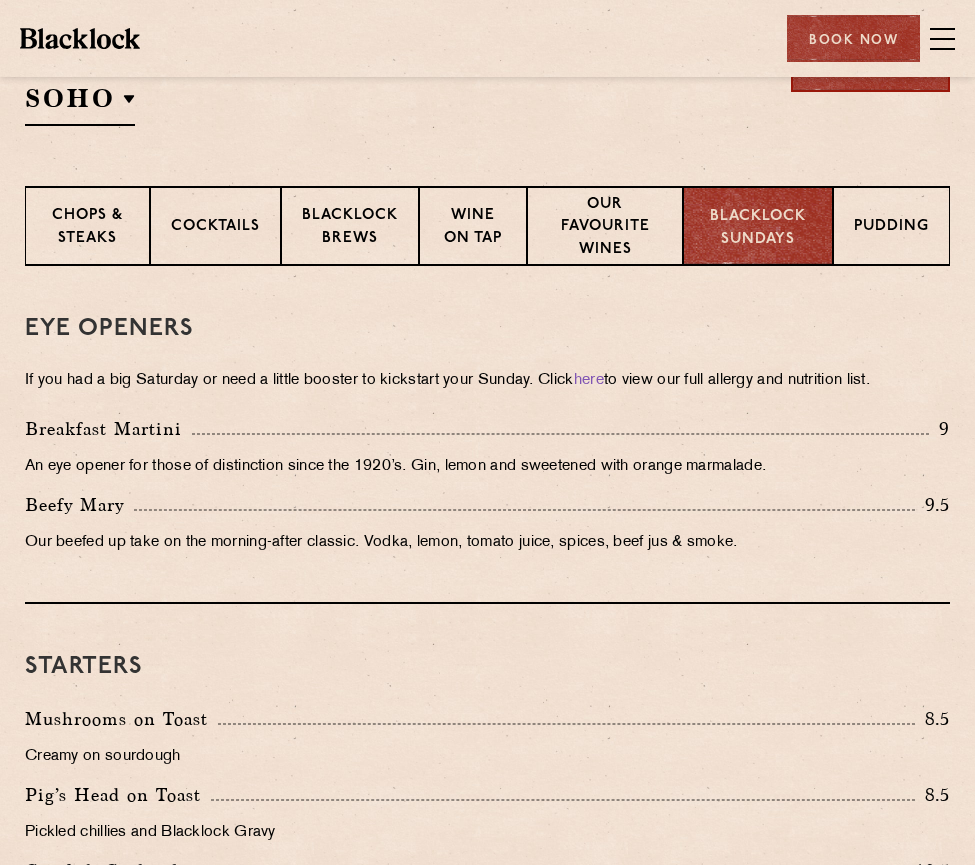 scroll, scrollTop: 400, scrollLeft: 0, axis: vertical 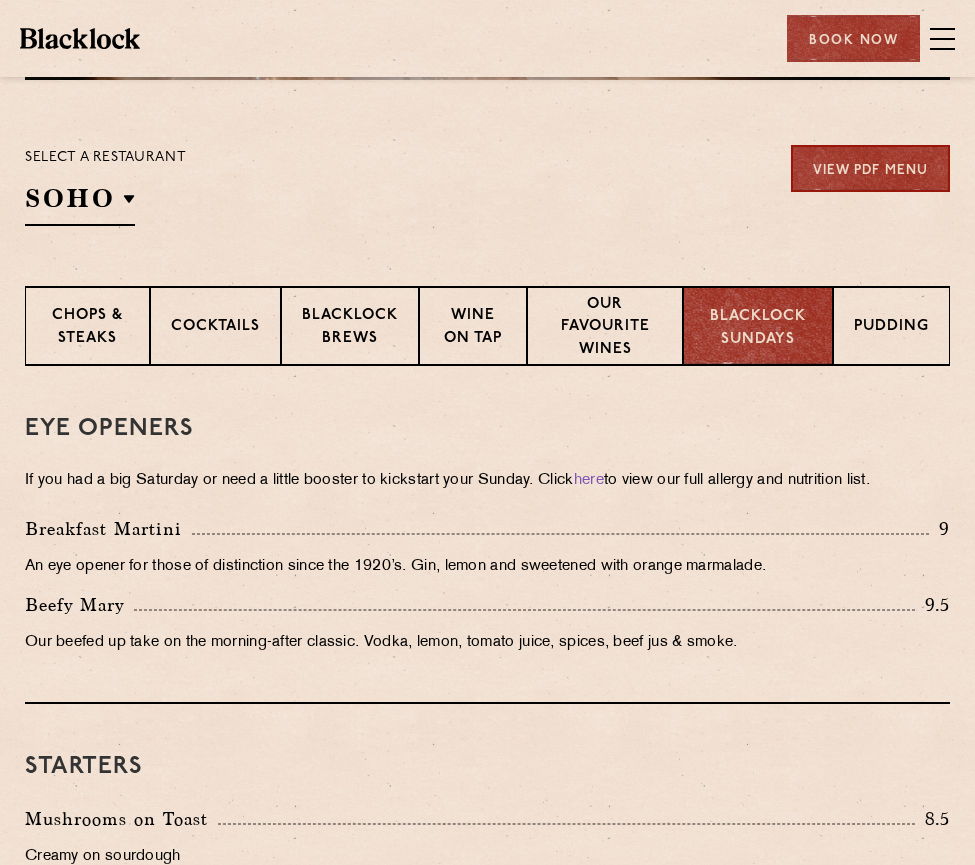 click on "Our favourite wines" at bounding box center (605, 329) 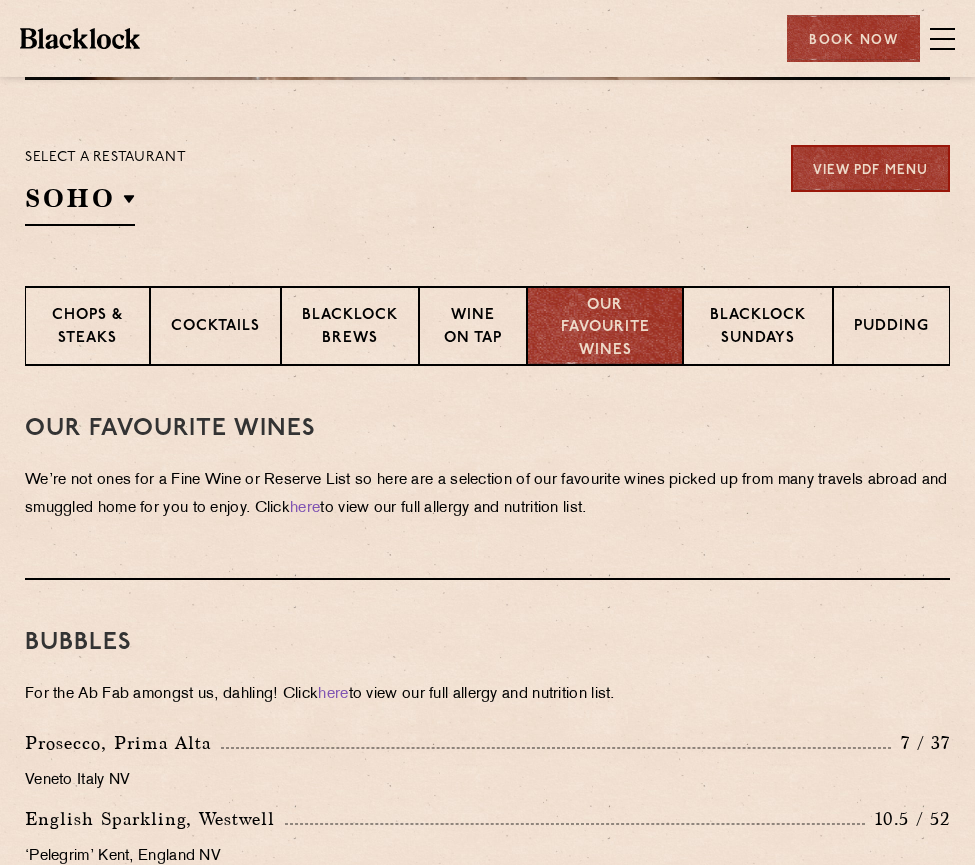 click on "Wine on Tap" at bounding box center [472, 326] 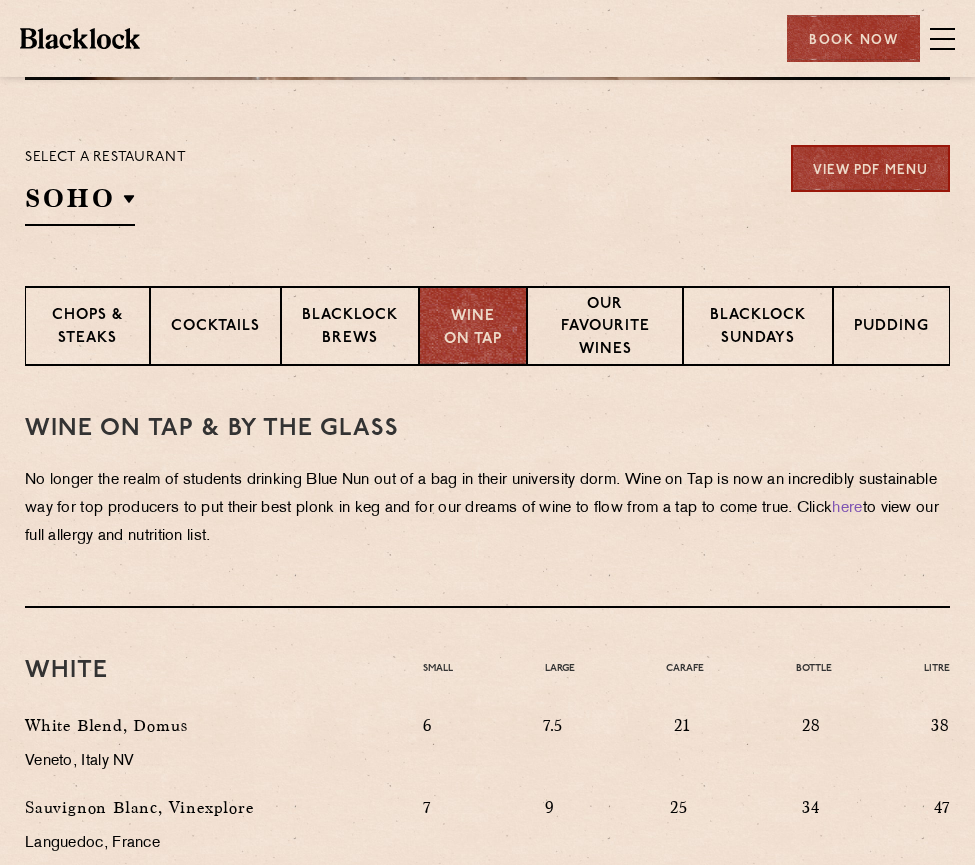 click on "Blacklock Brews" at bounding box center [350, 328] 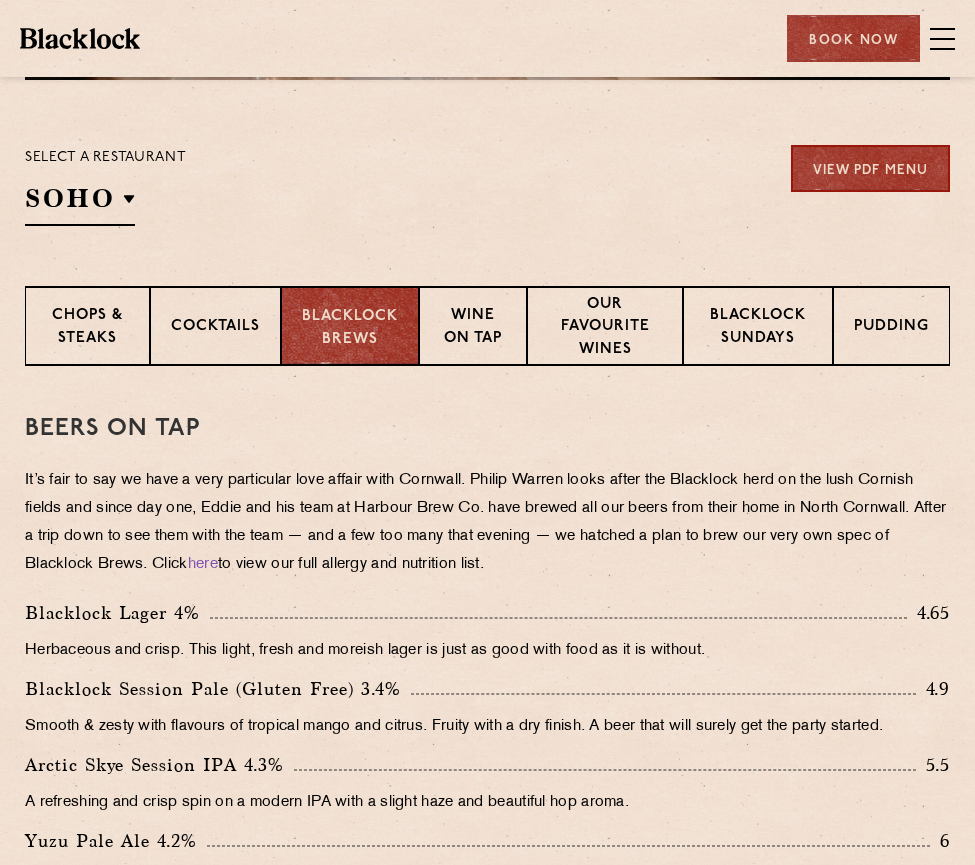 click on "Cocktails" at bounding box center [215, 328] 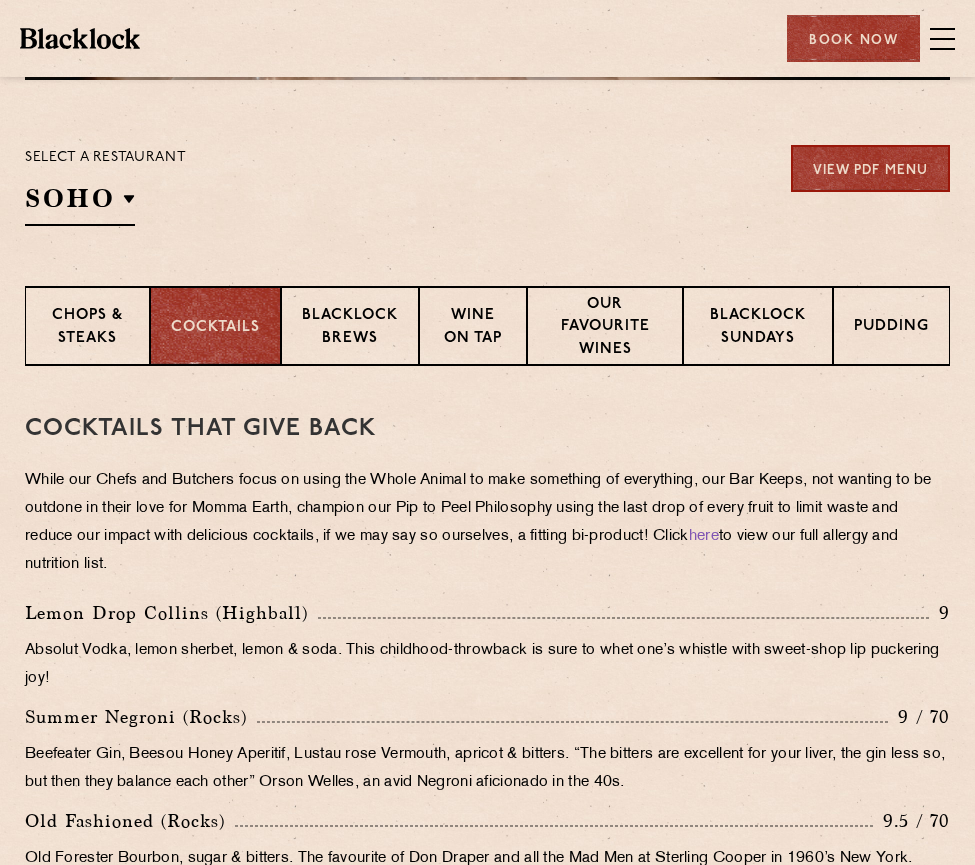 click on "Chops & Steaks" at bounding box center [87, 328] 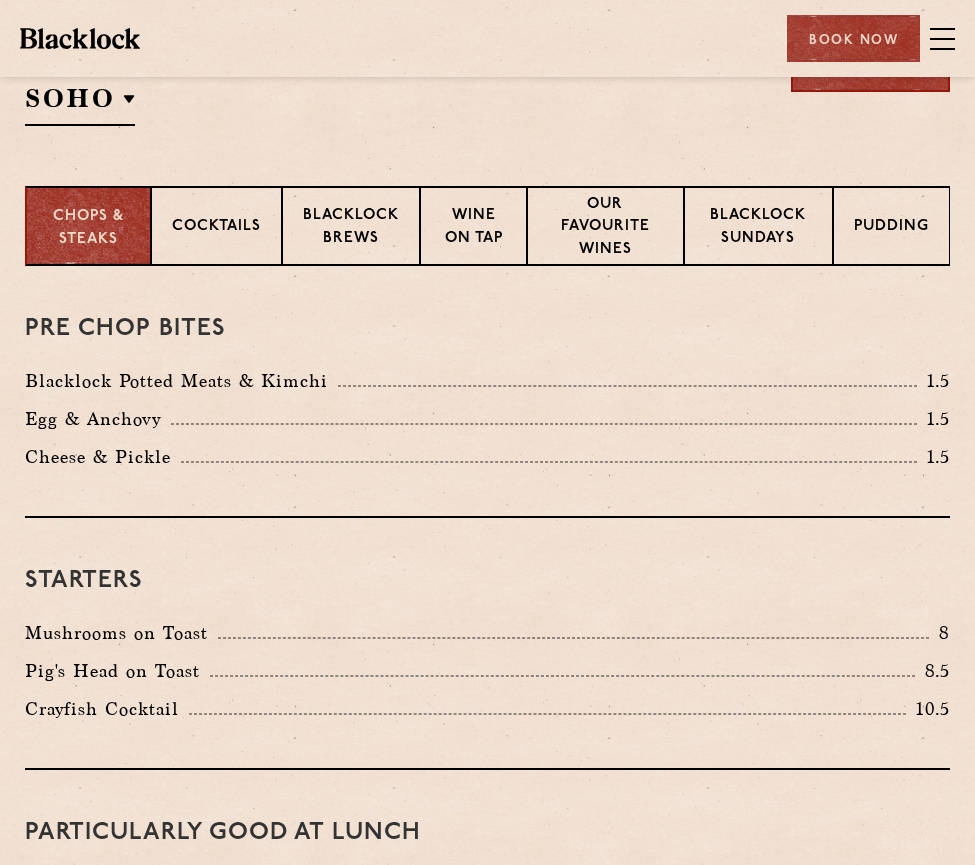 scroll, scrollTop: 600, scrollLeft: 0, axis: vertical 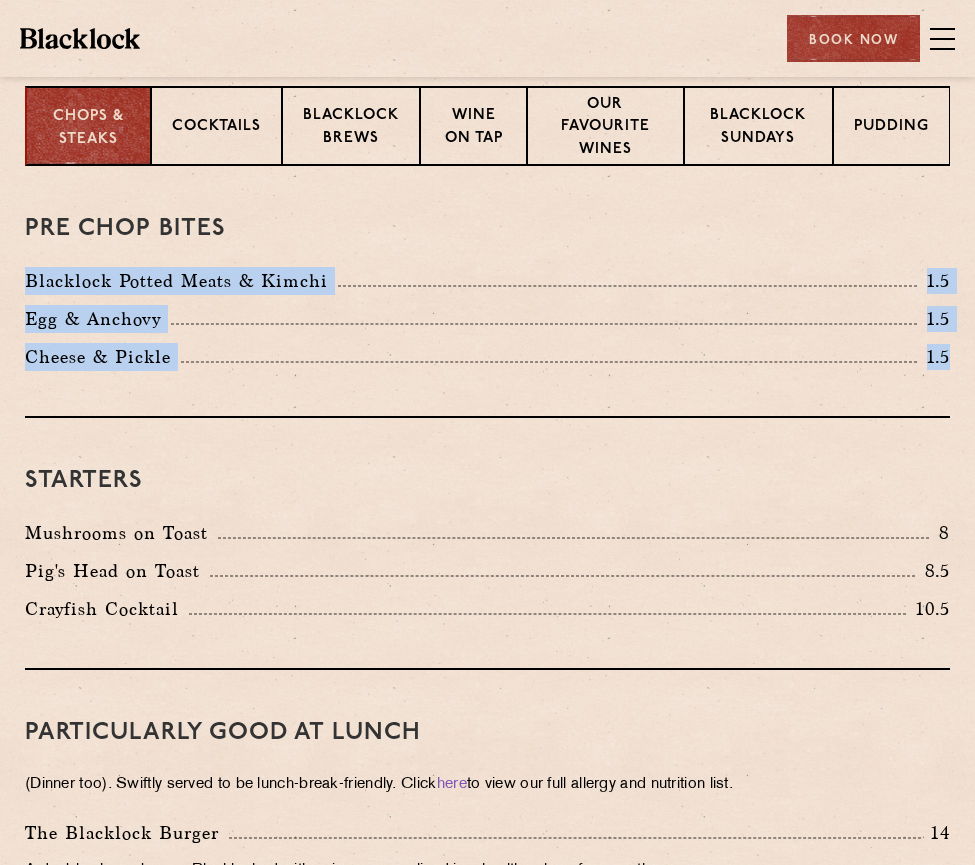 drag, startPoint x: 22, startPoint y: 281, endPoint x: 965, endPoint y: 360, distance: 946.30334 